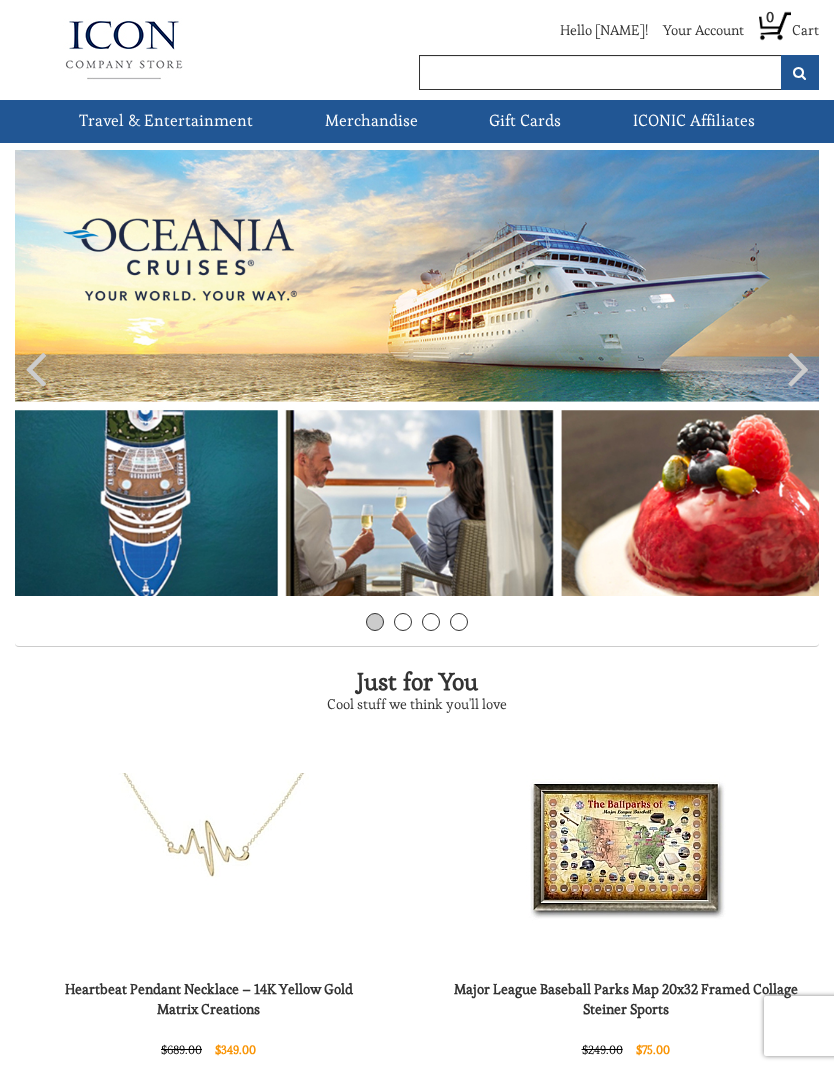 scroll, scrollTop: 0, scrollLeft: 0, axis: both 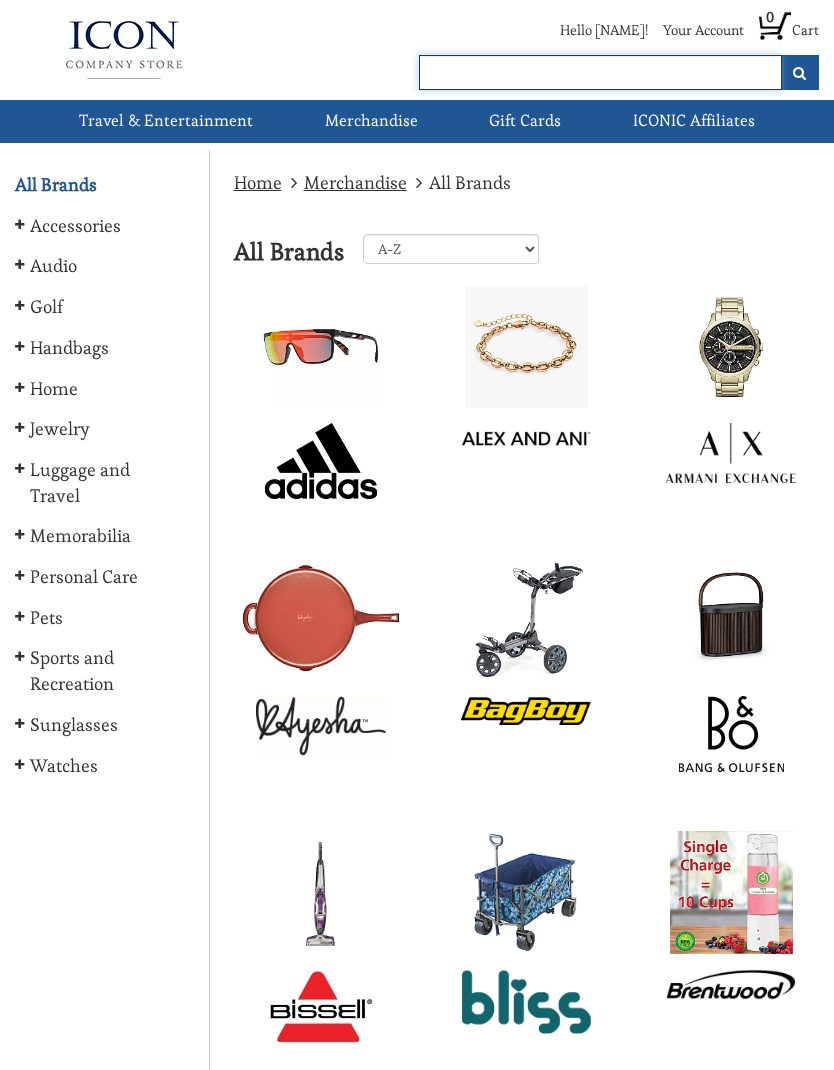click at bounding box center (600, 72) 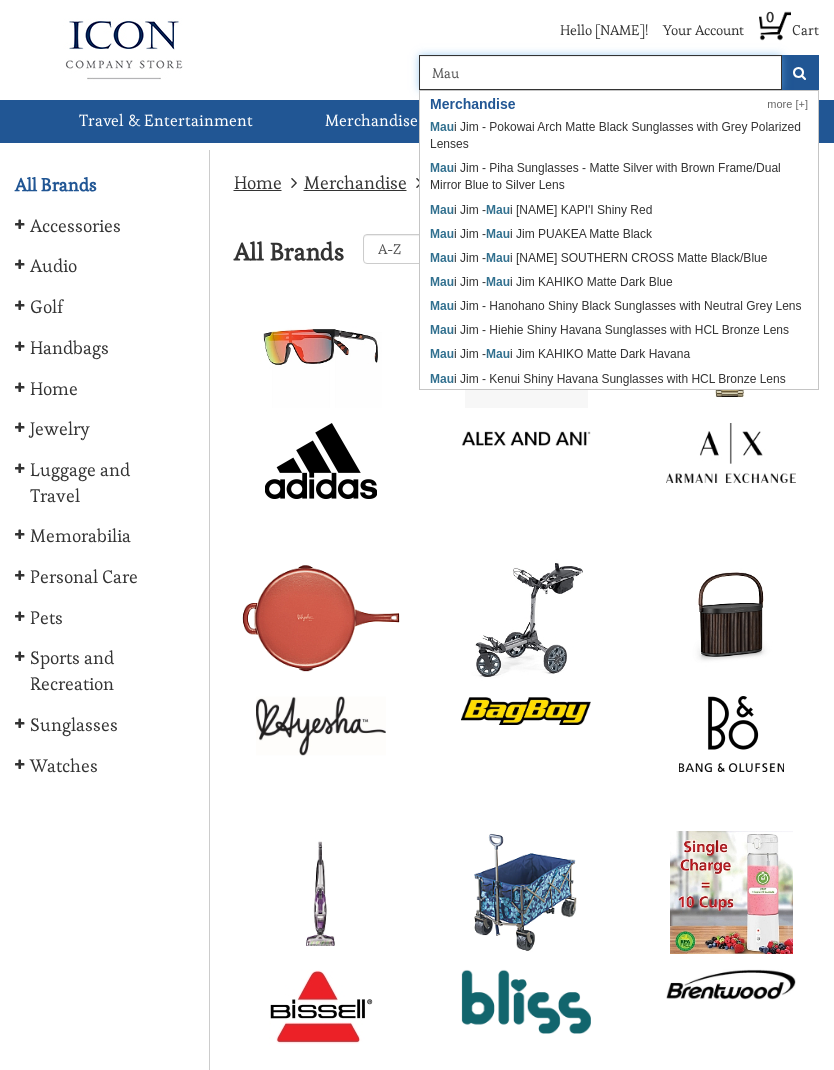 scroll, scrollTop: 0, scrollLeft: 0, axis: both 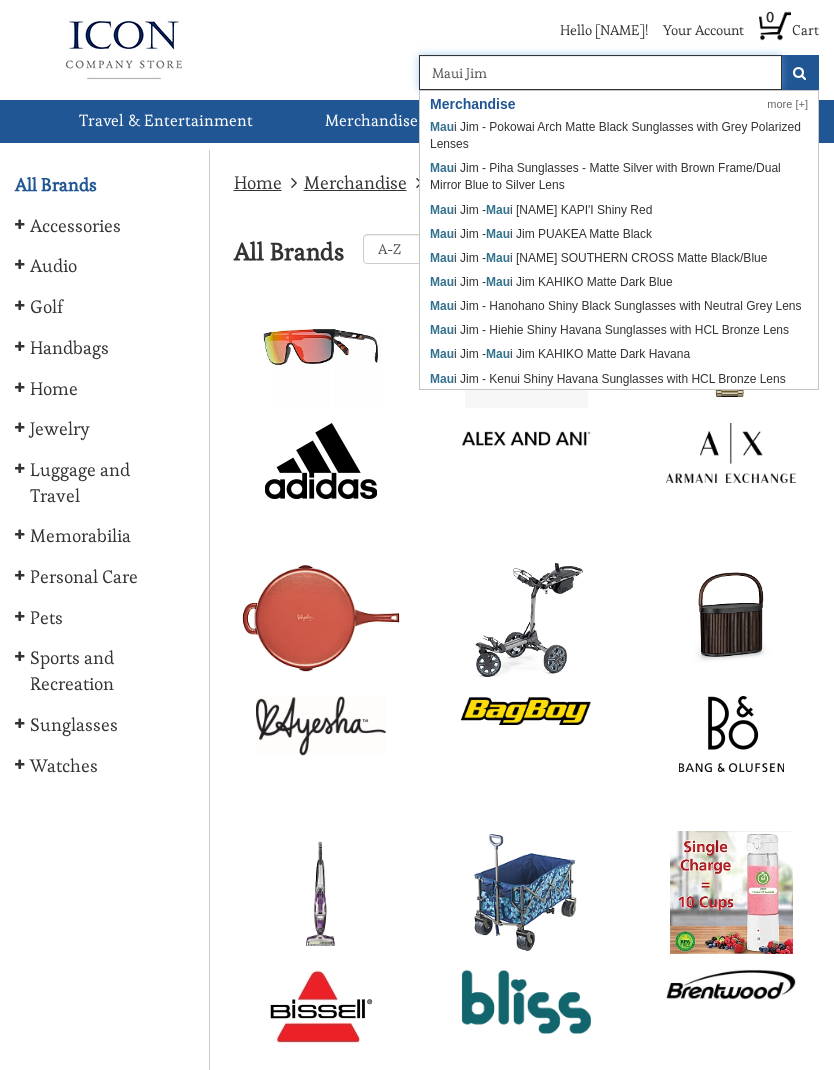 type on "Maui Jim" 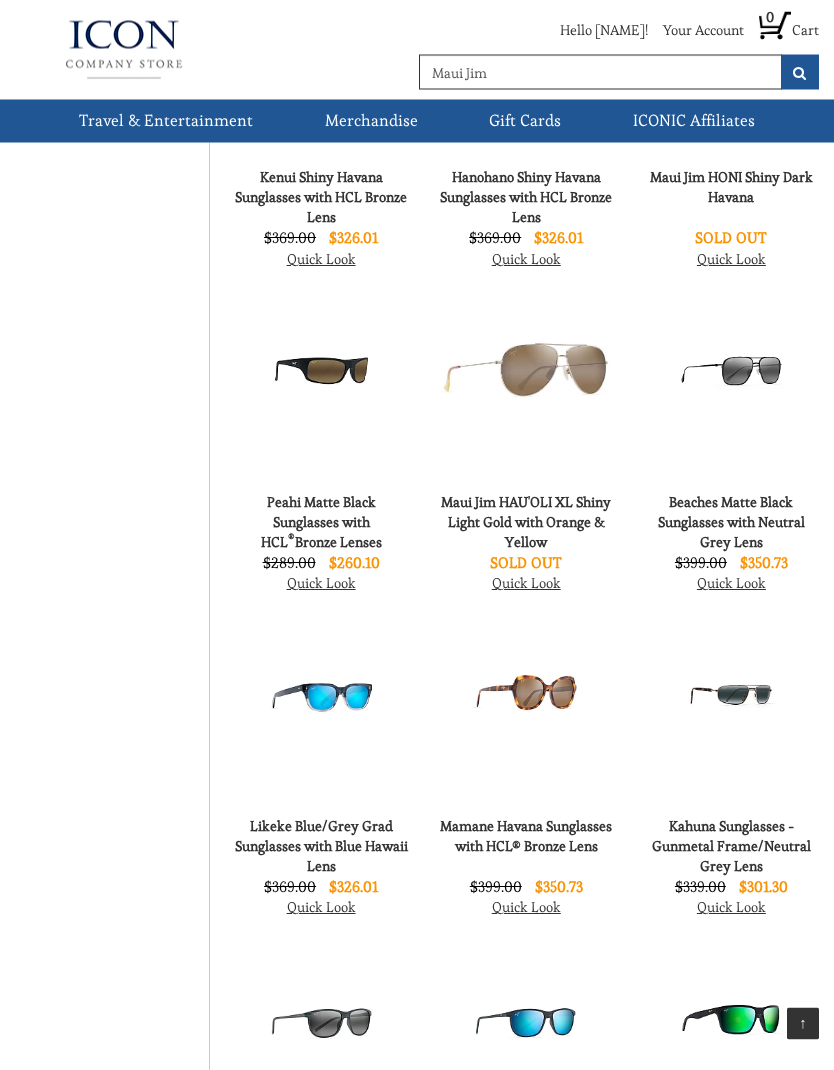 scroll, scrollTop: 1269, scrollLeft: 0, axis: vertical 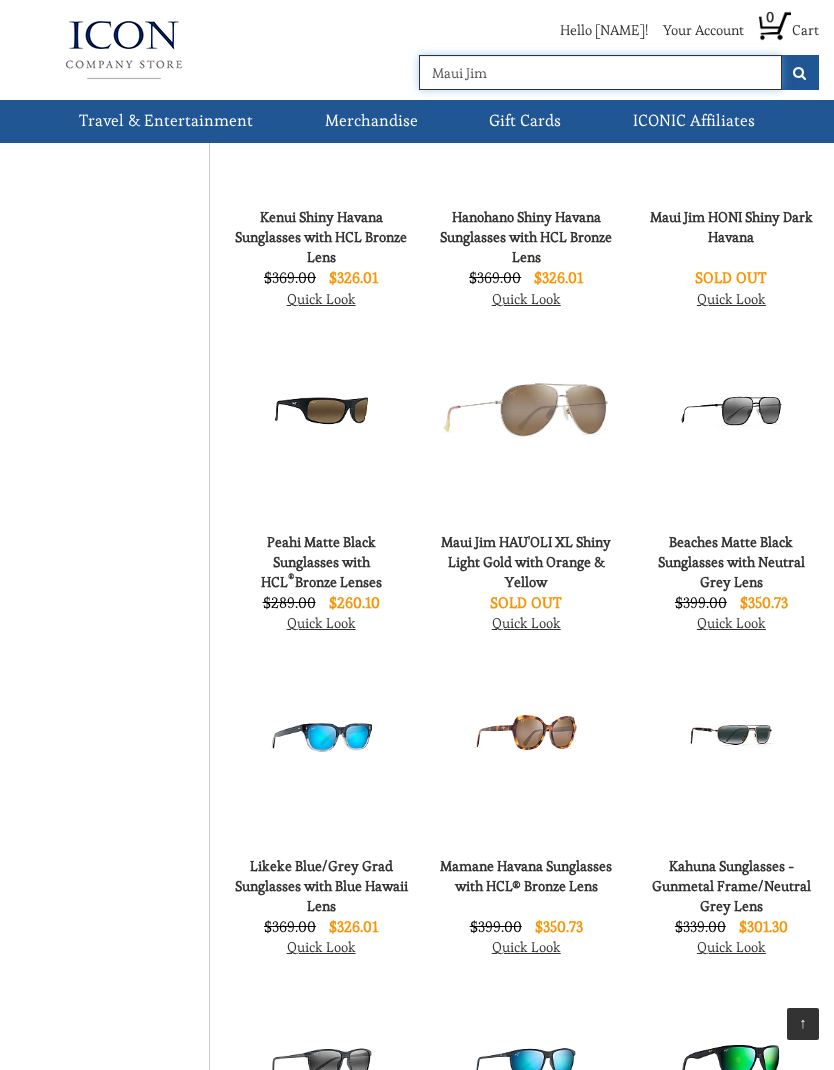 click on "Maui Jim" at bounding box center (600, 72) 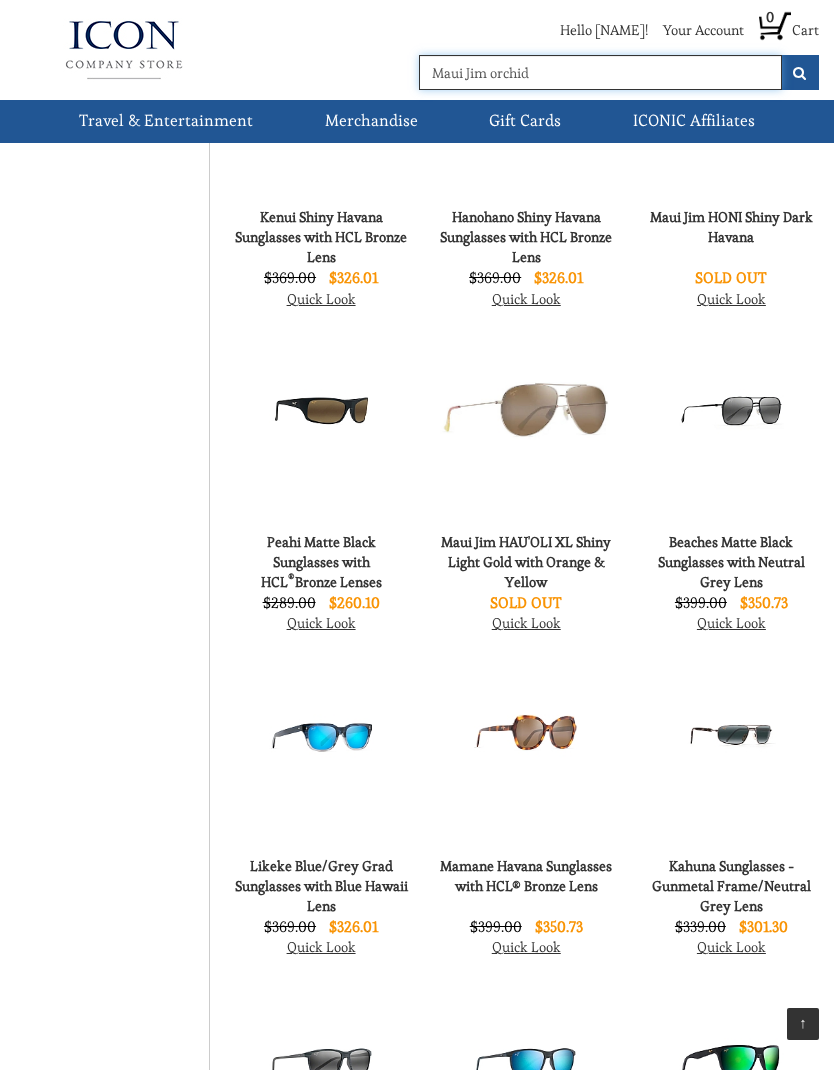 type on "Maui Jim orchid" 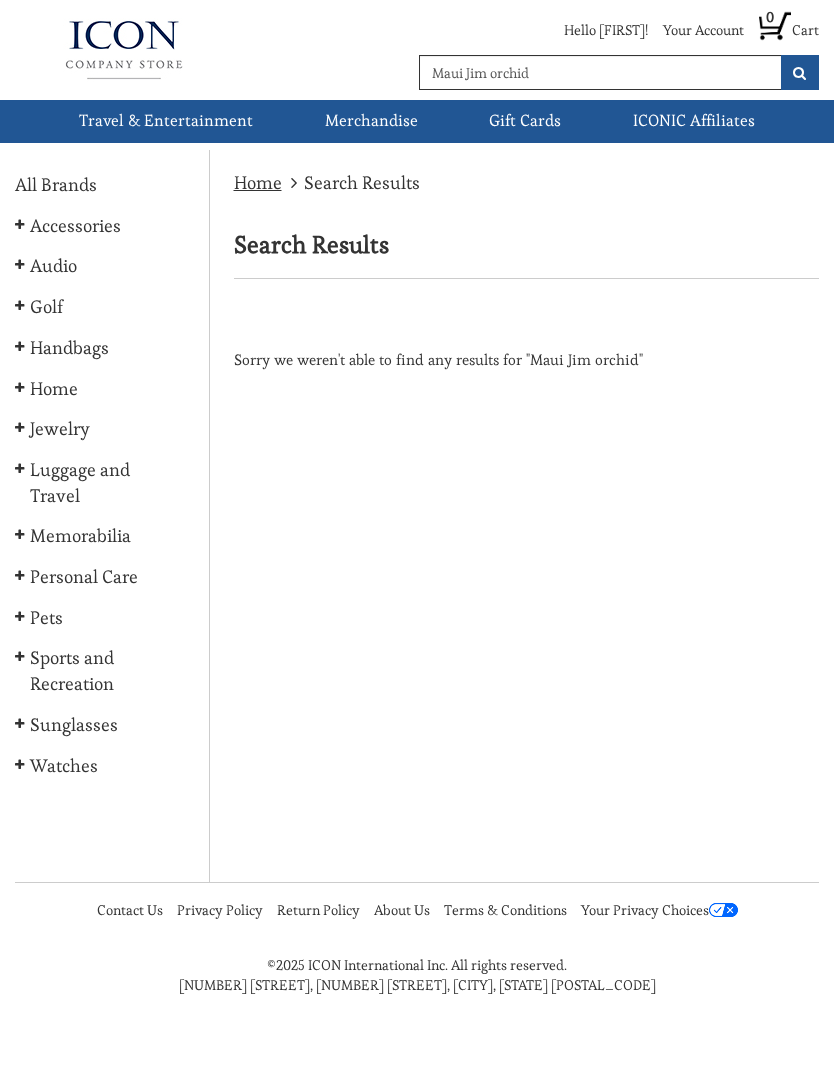 scroll, scrollTop: 0, scrollLeft: 0, axis: both 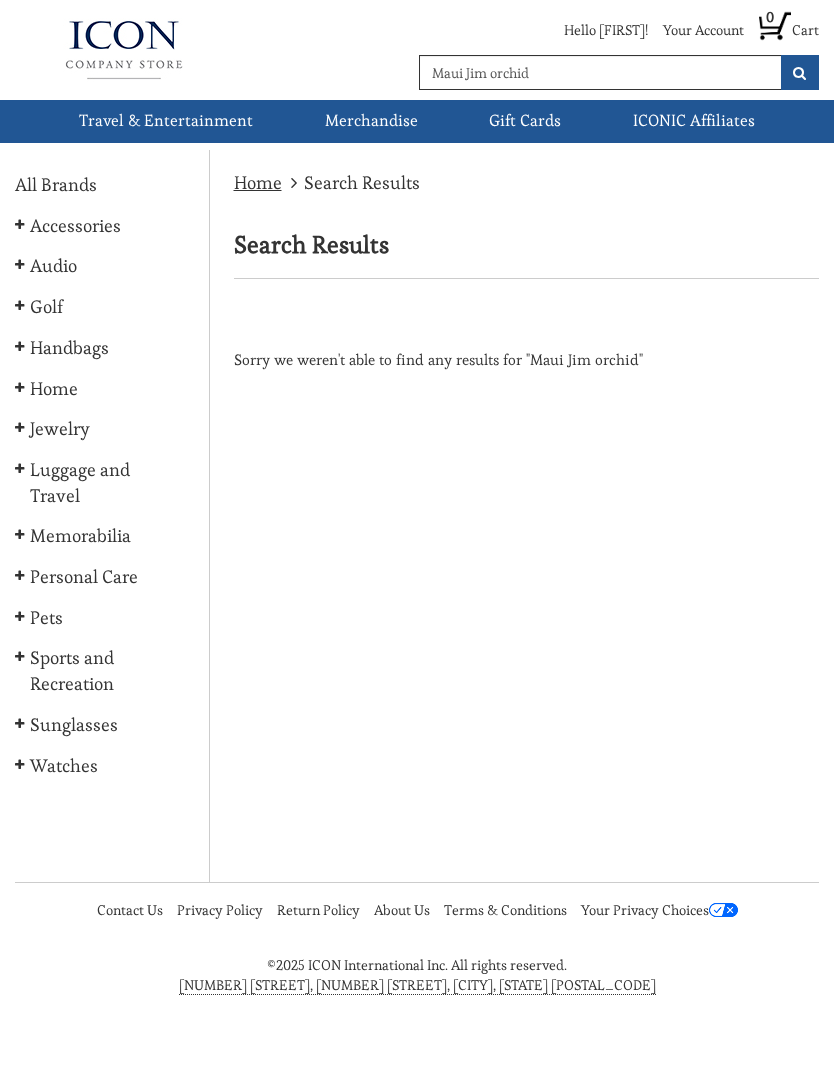 click on "Sunglasses" at bounding box center (71, 725) 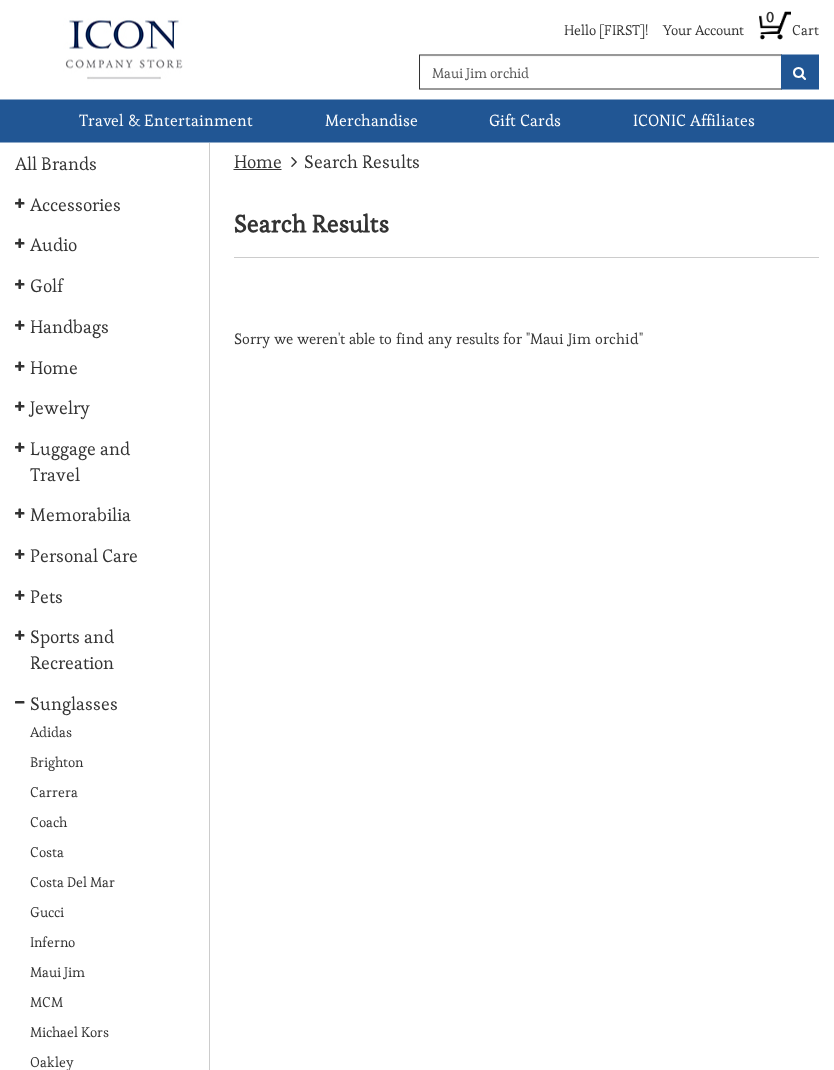 scroll, scrollTop: 21, scrollLeft: 0, axis: vertical 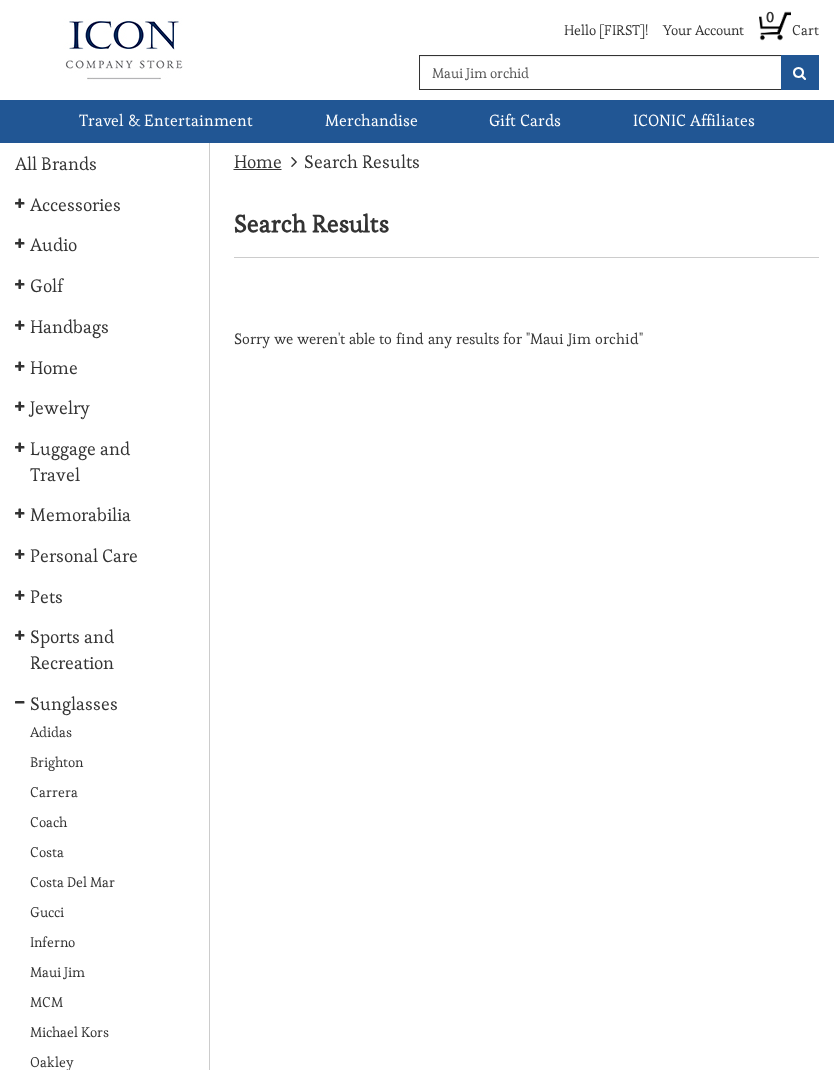 click on "Maui Jim" at bounding box center [55, 972] 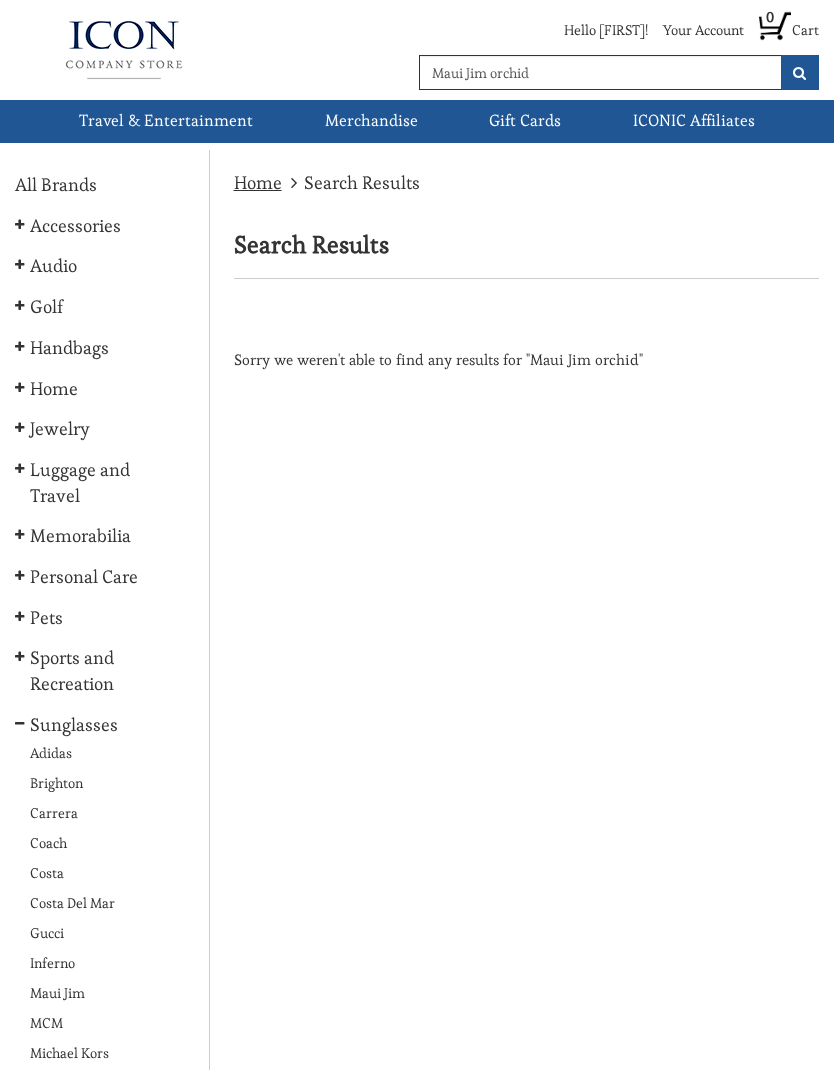 scroll, scrollTop: 101, scrollLeft: 0, axis: vertical 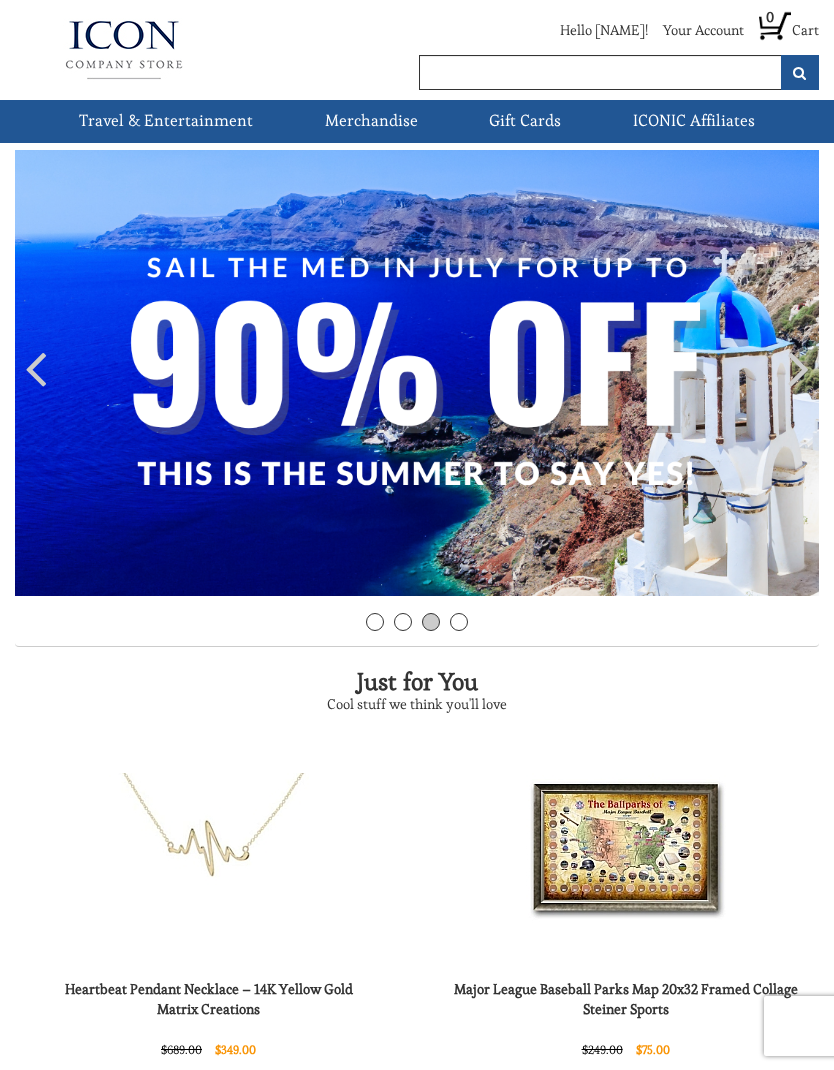 click at bounding box center (417, 373) 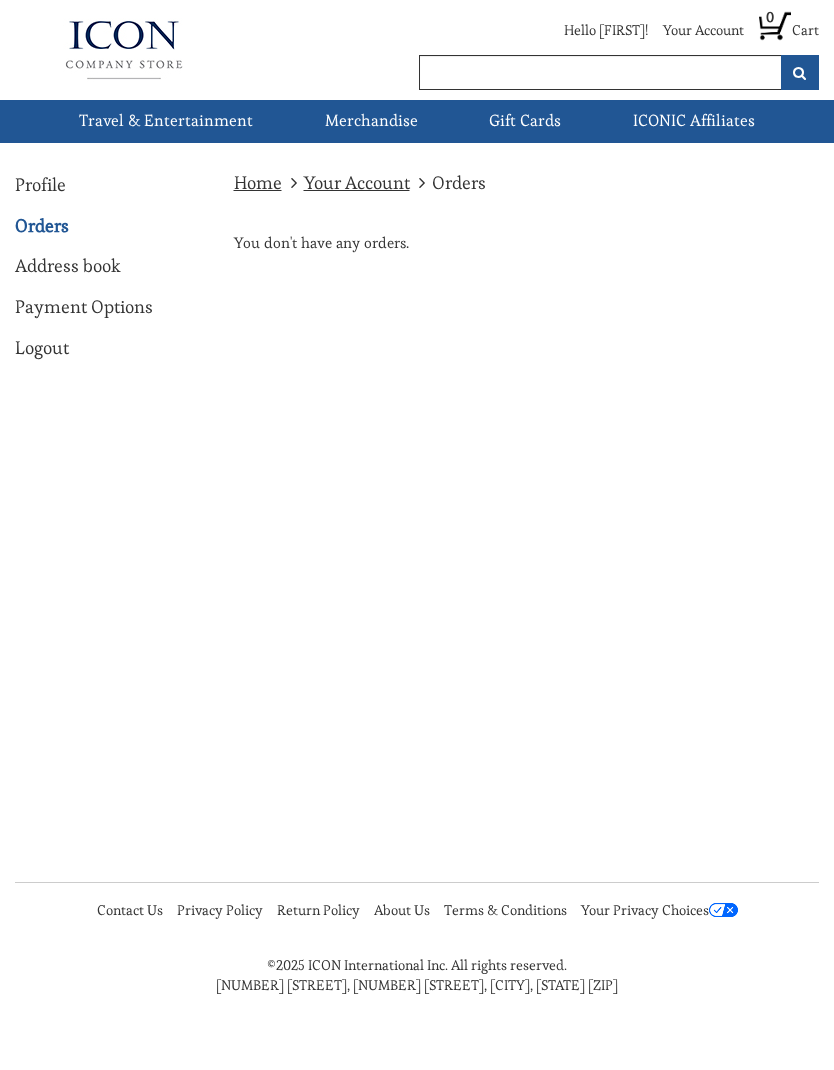 scroll, scrollTop: 0, scrollLeft: 0, axis: both 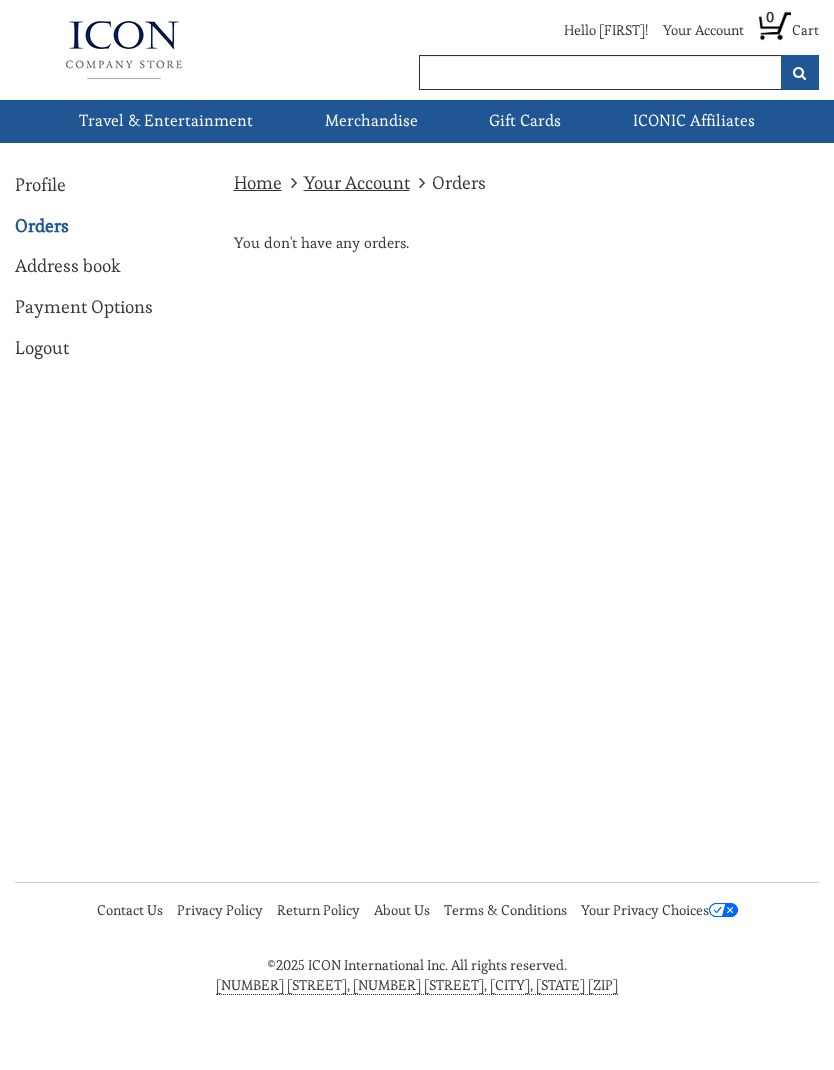 click on "Home" at bounding box center [258, 182] 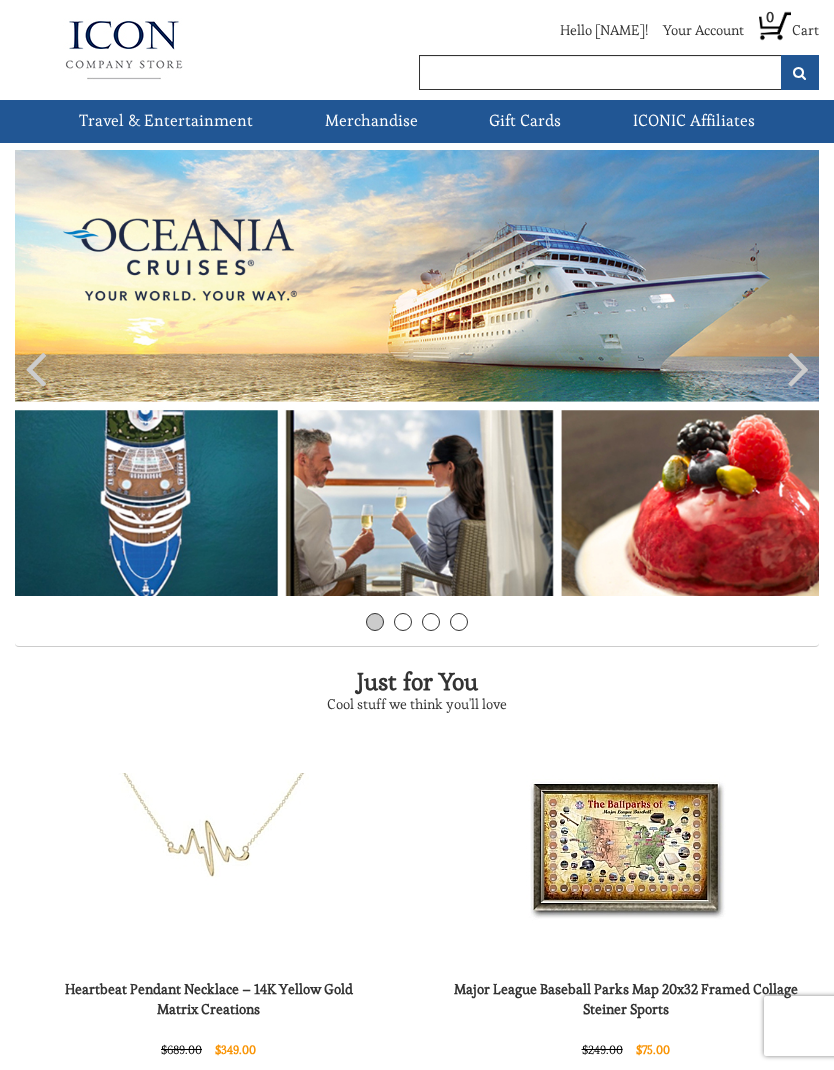 scroll, scrollTop: 0, scrollLeft: 0, axis: both 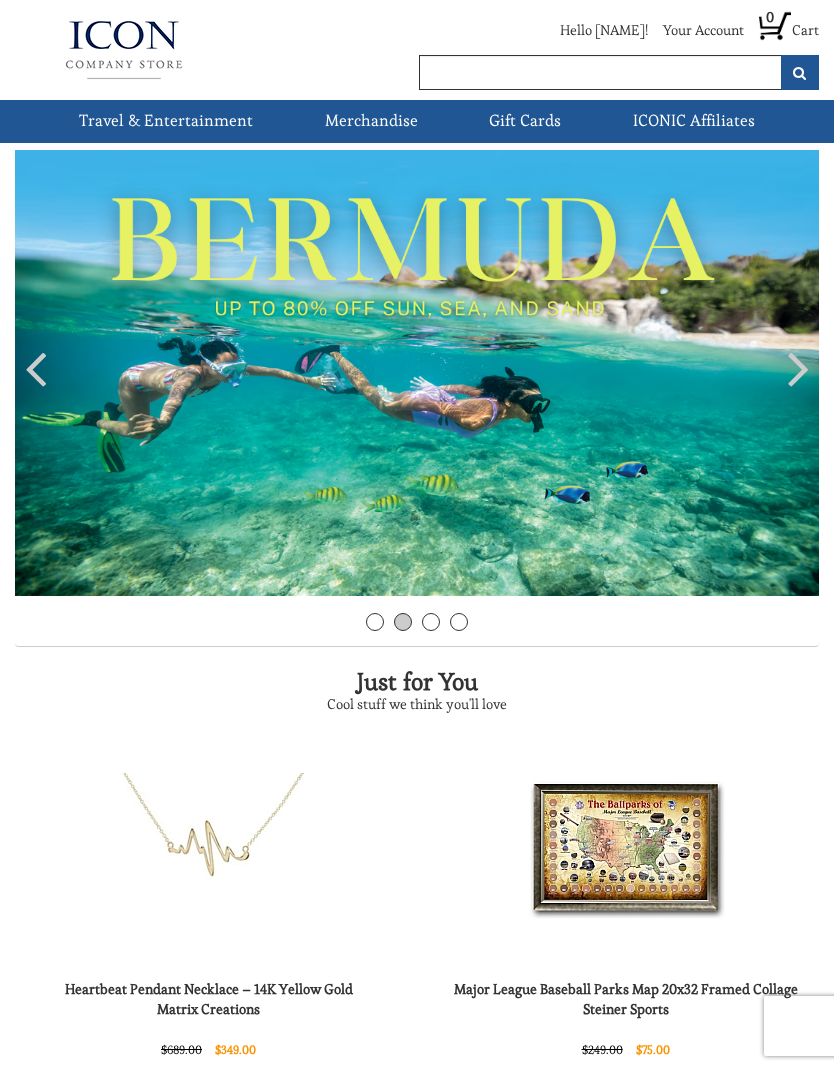 click at bounding box center (417, 373) 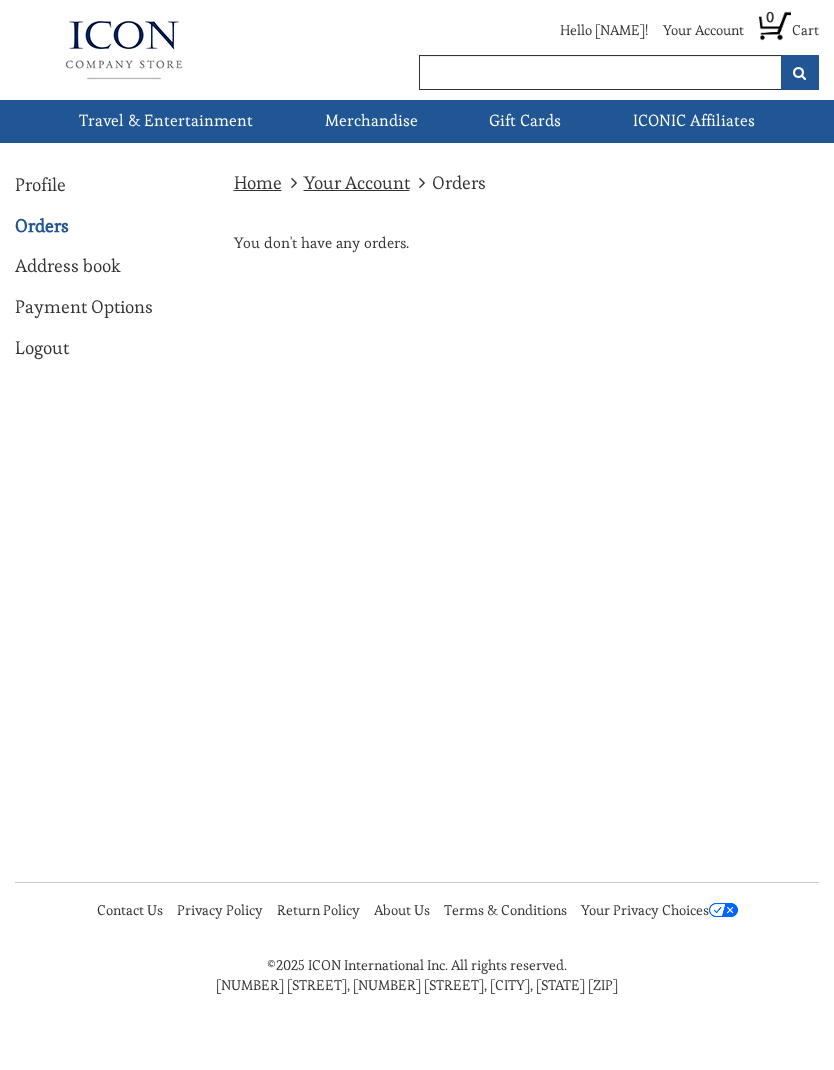 scroll, scrollTop: 0, scrollLeft: 0, axis: both 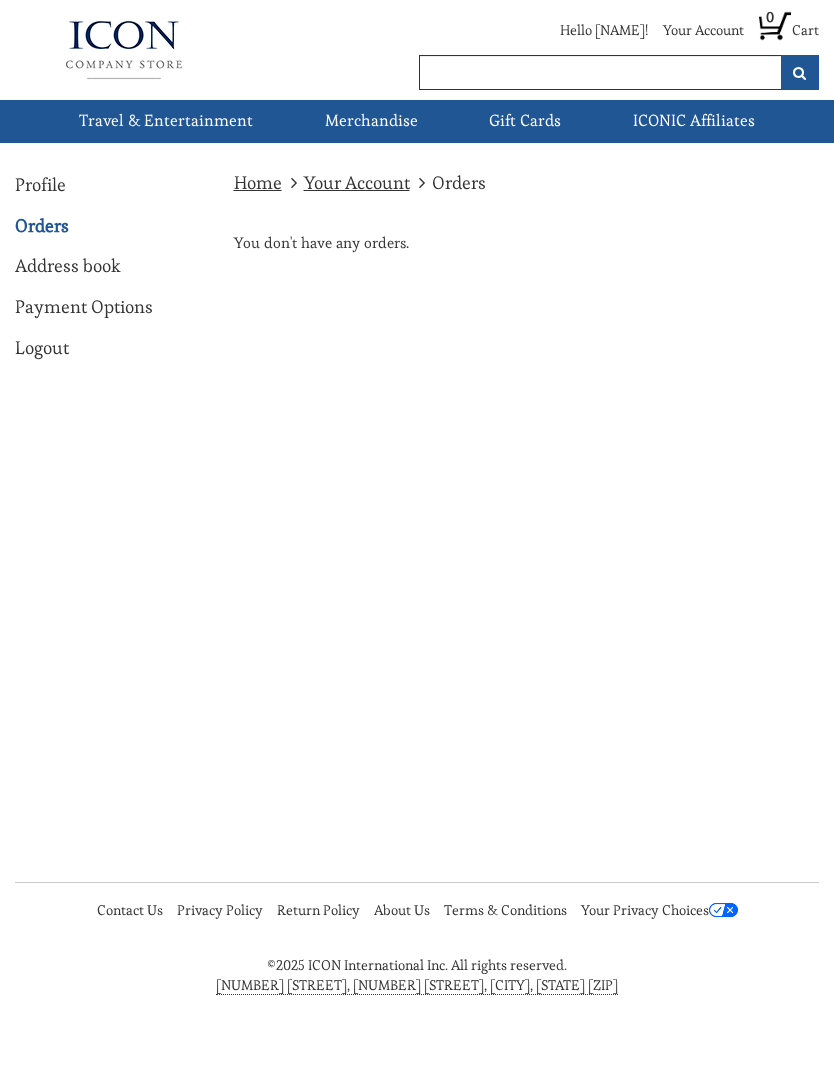 click on "Cruises" at bounding box center (0, 0) 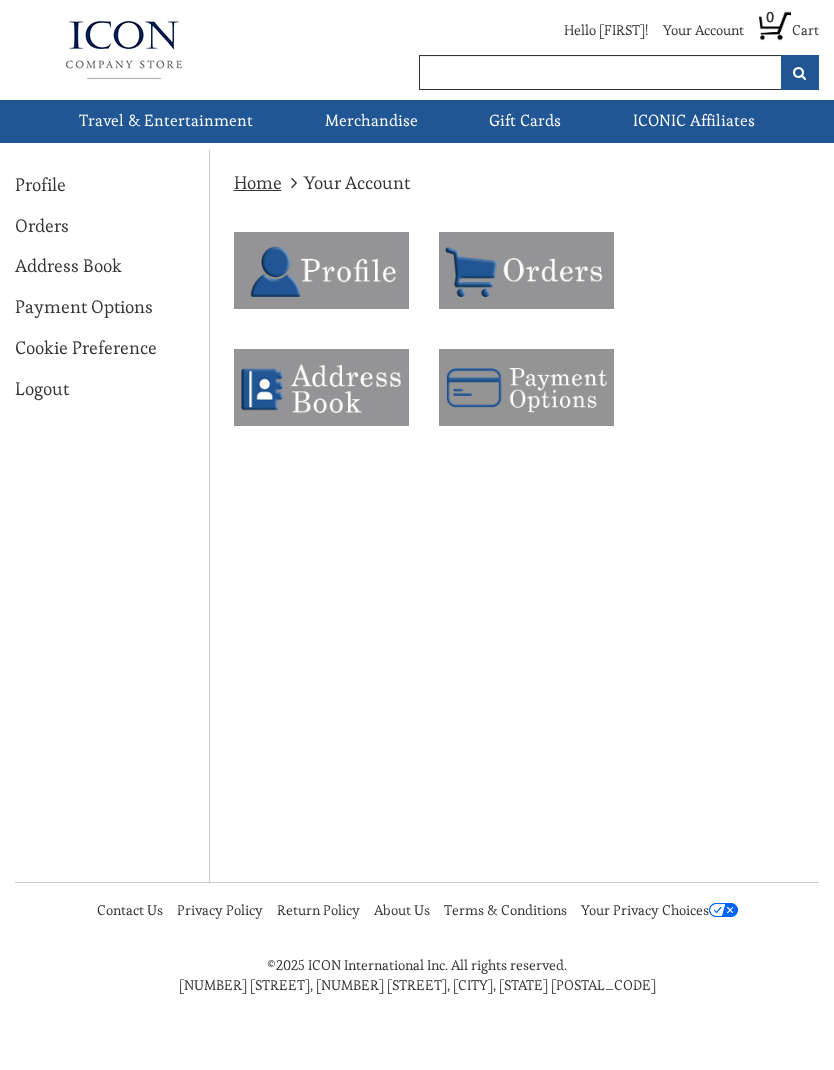 scroll, scrollTop: 0, scrollLeft: 0, axis: both 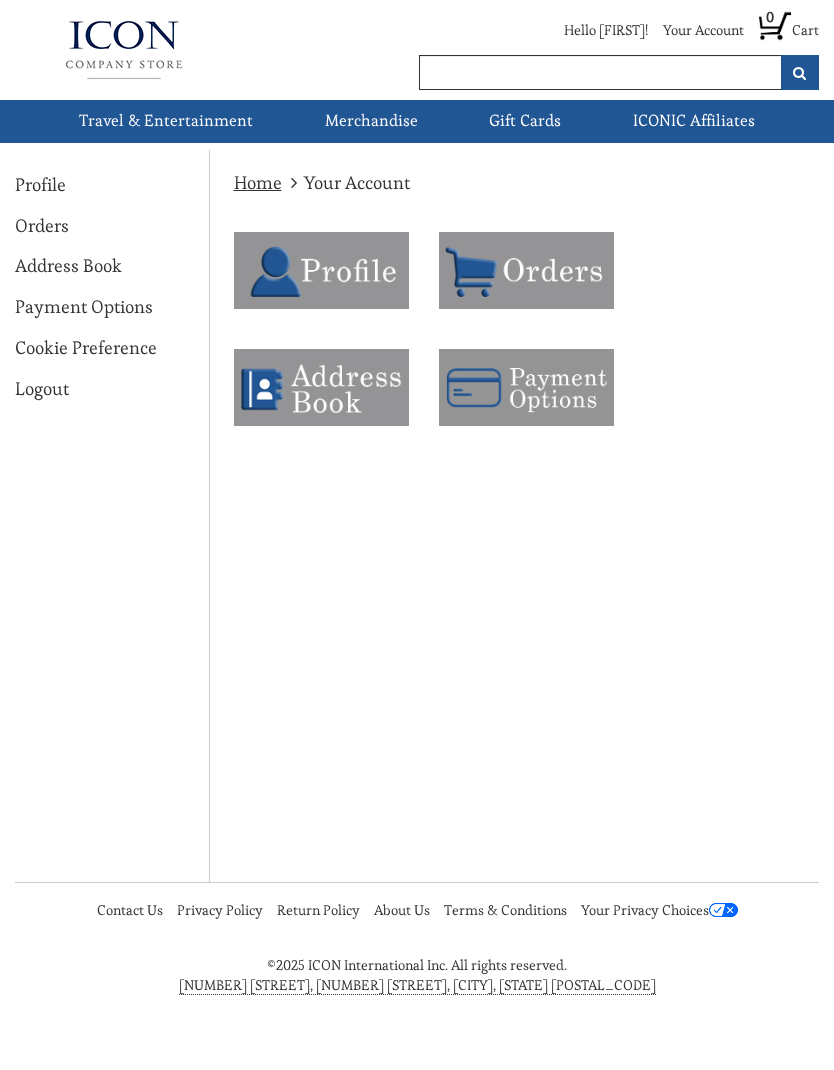 click at bounding box center [526, 270] 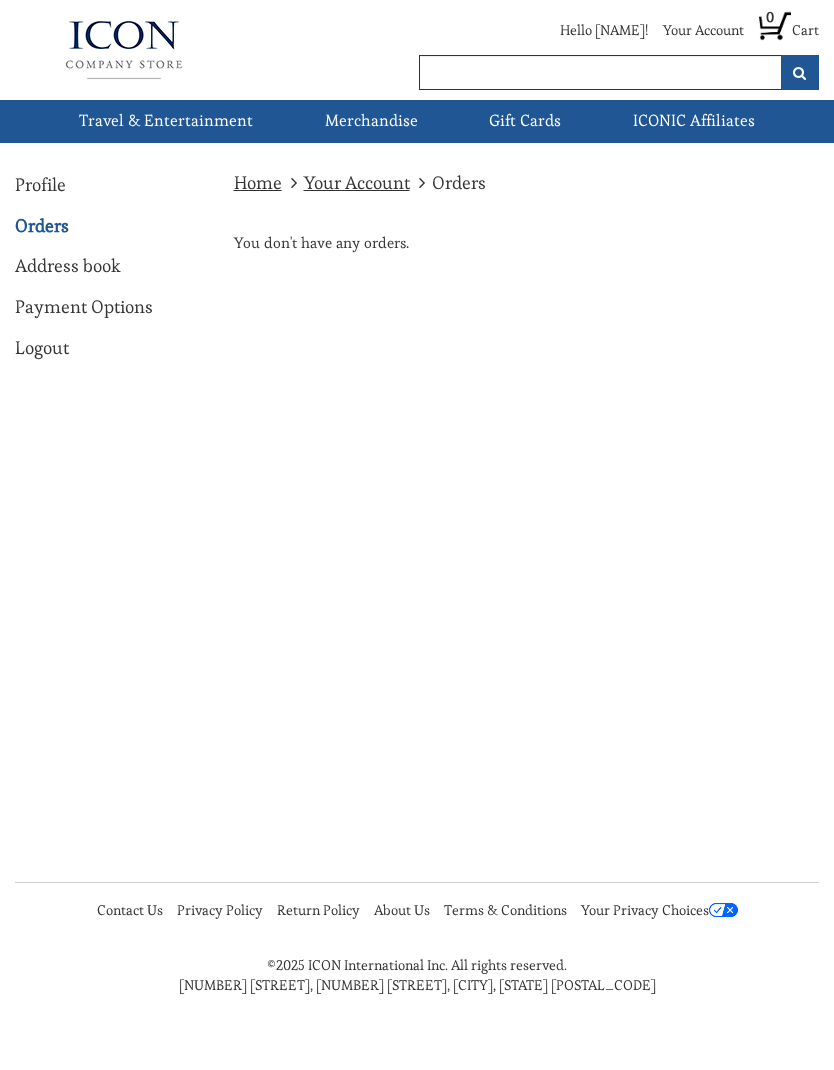 scroll, scrollTop: 0, scrollLeft: 0, axis: both 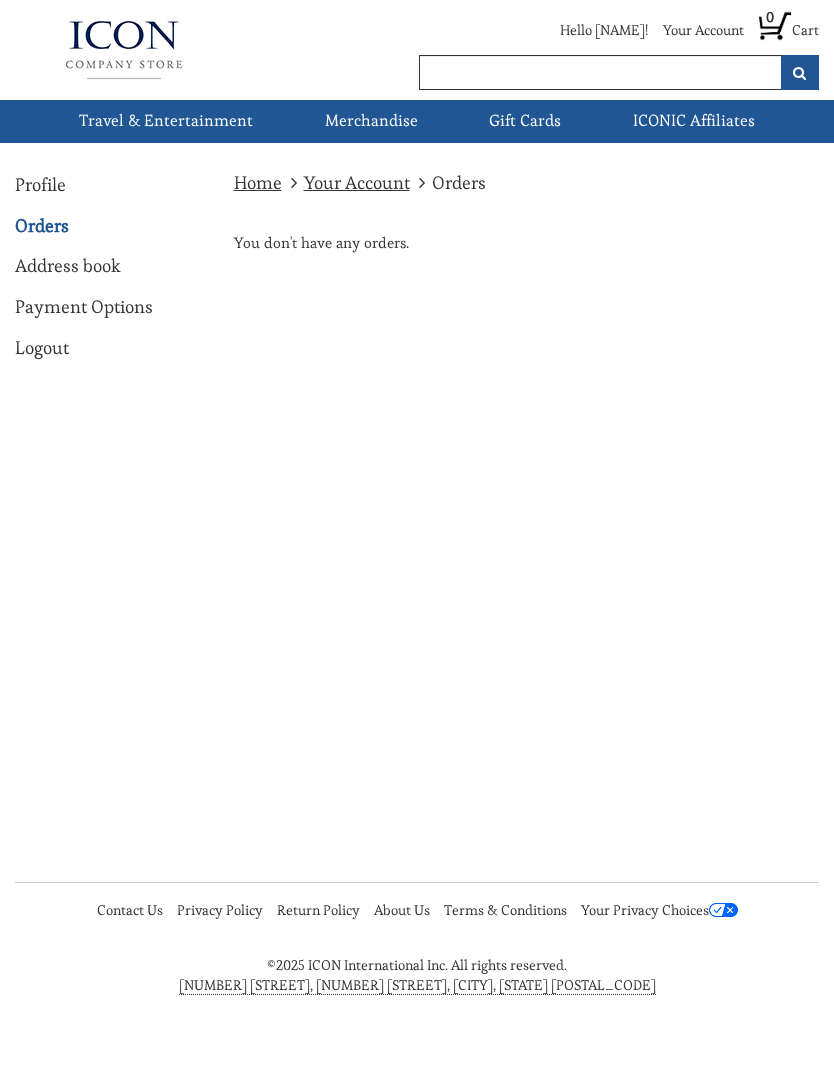 click on "Your Account" at bounding box center [357, 182] 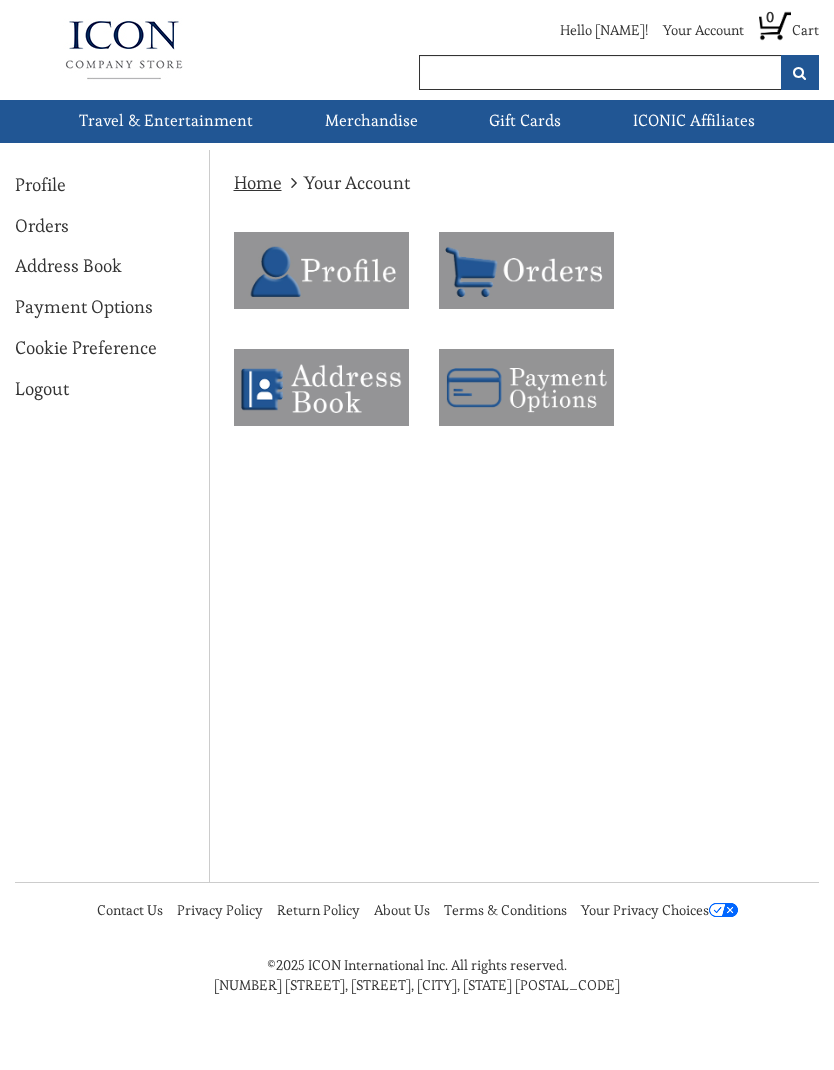 scroll, scrollTop: 0, scrollLeft: 0, axis: both 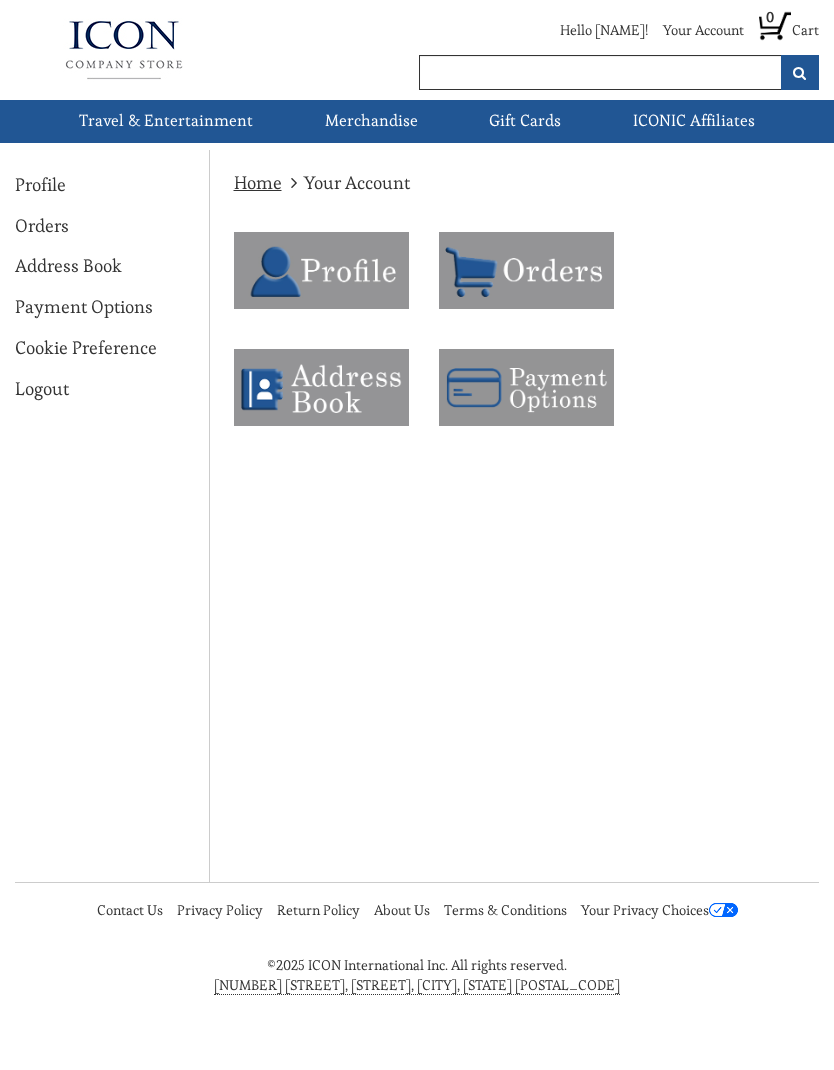 click at bounding box center [526, 270] 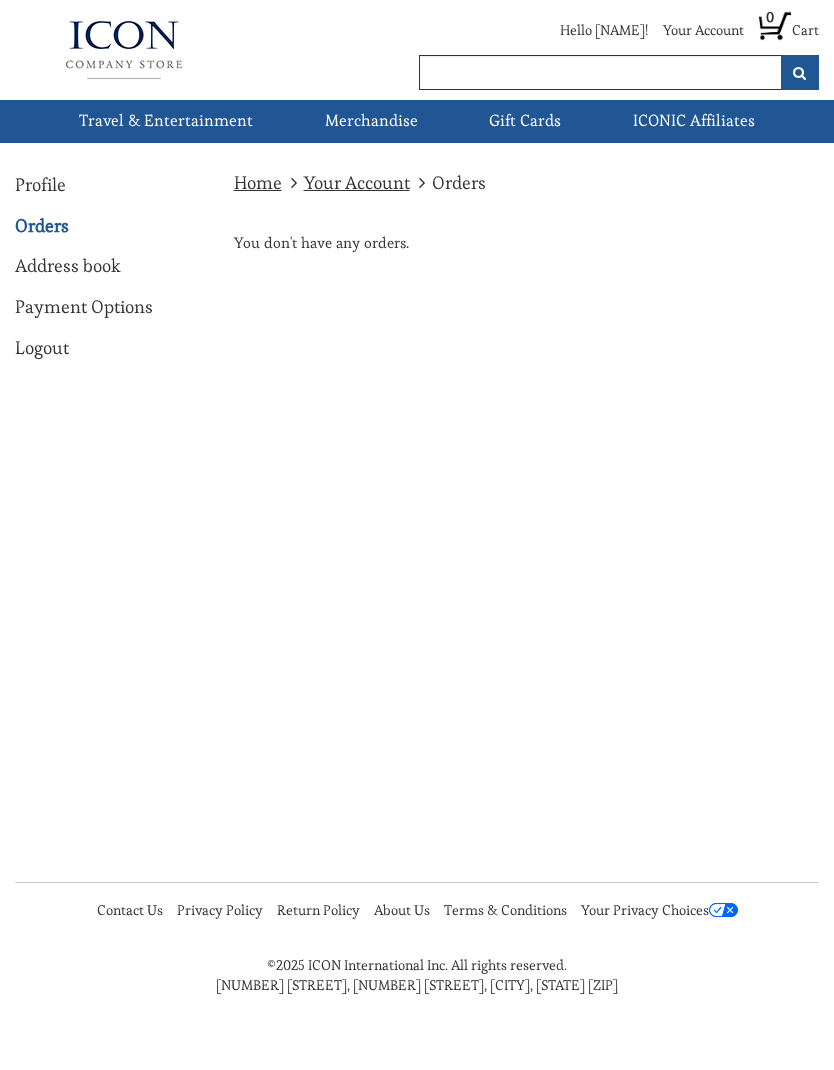 scroll, scrollTop: 0, scrollLeft: 0, axis: both 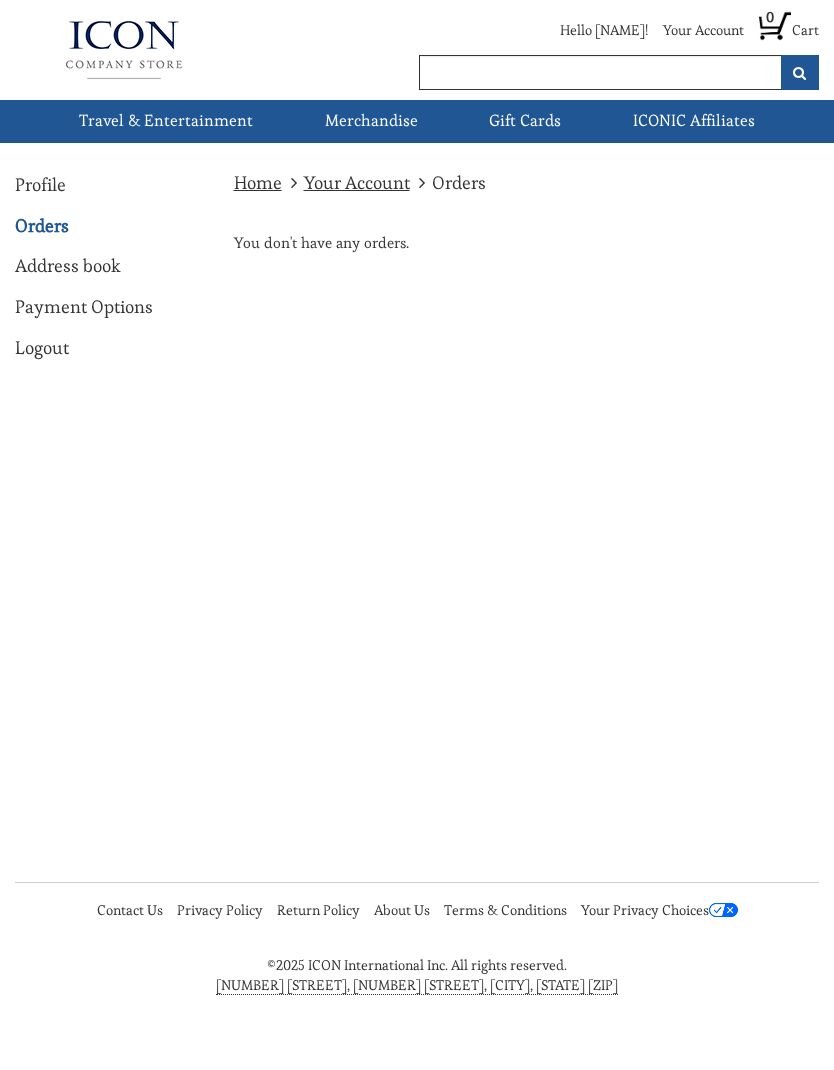 click on "Your Account" at bounding box center (357, 182) 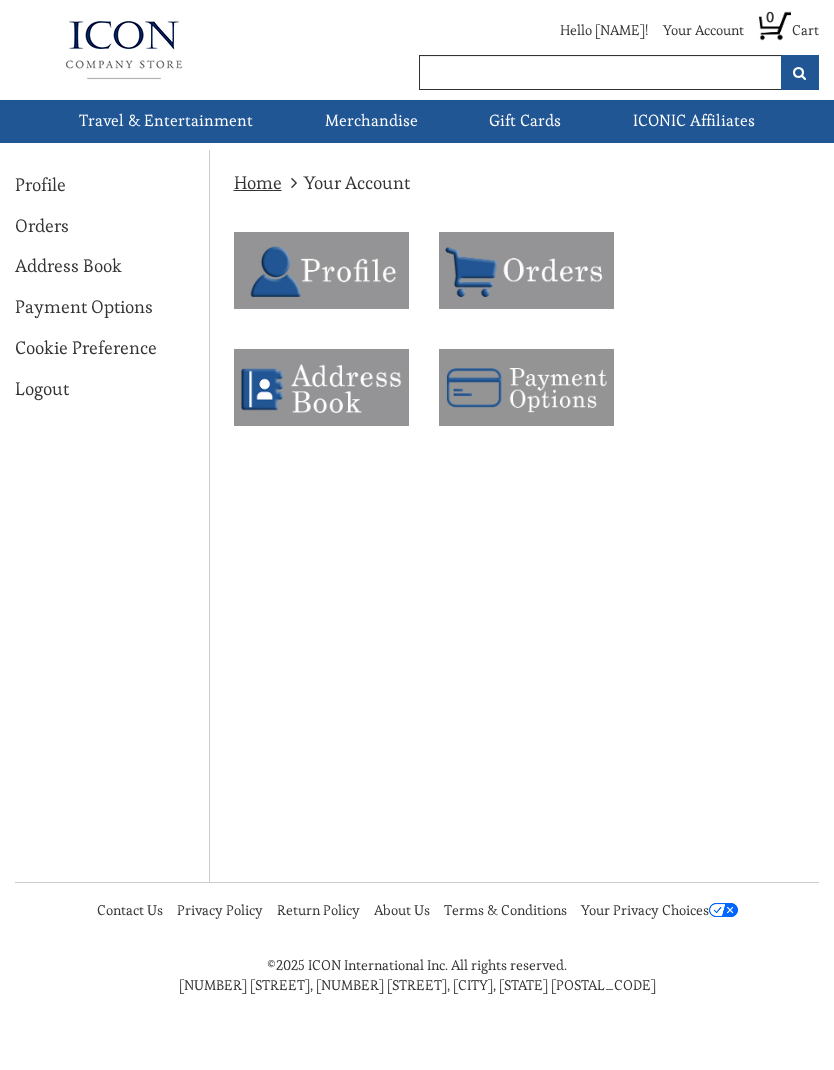 scroll, scrollTop: 0, scrollLeft: 0, axis: both 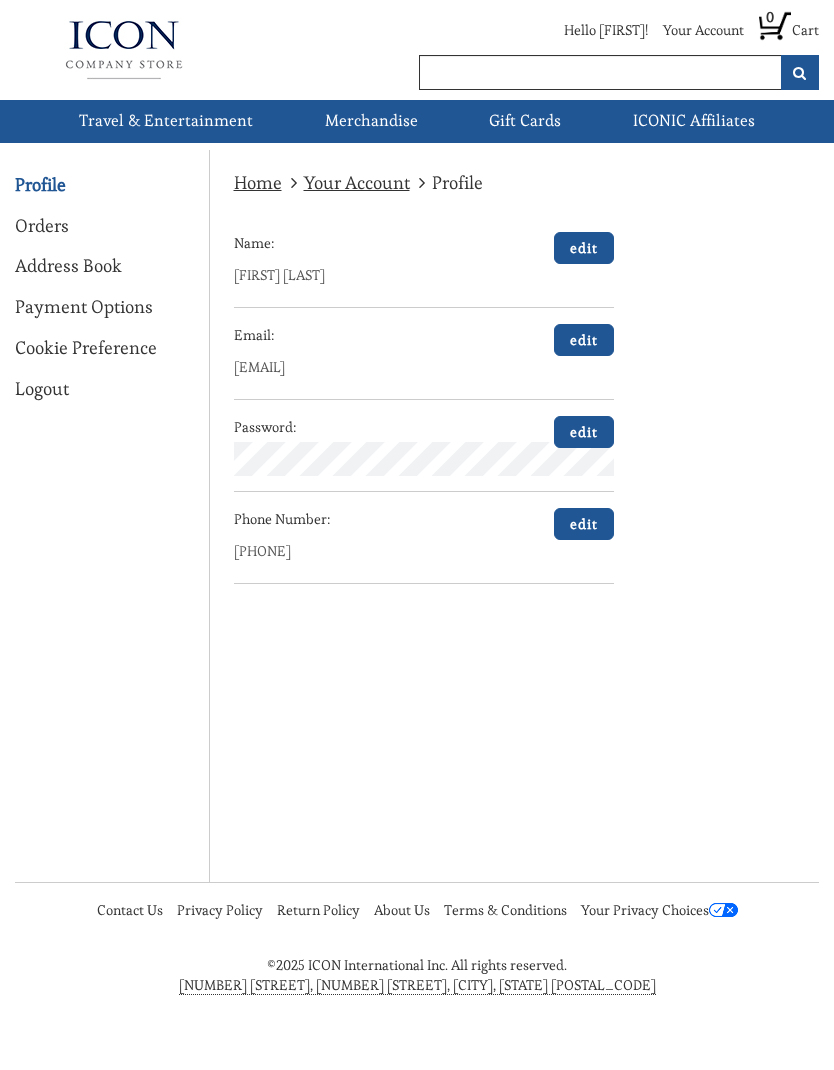 click on "Profile" at bounding box center (0, 0) 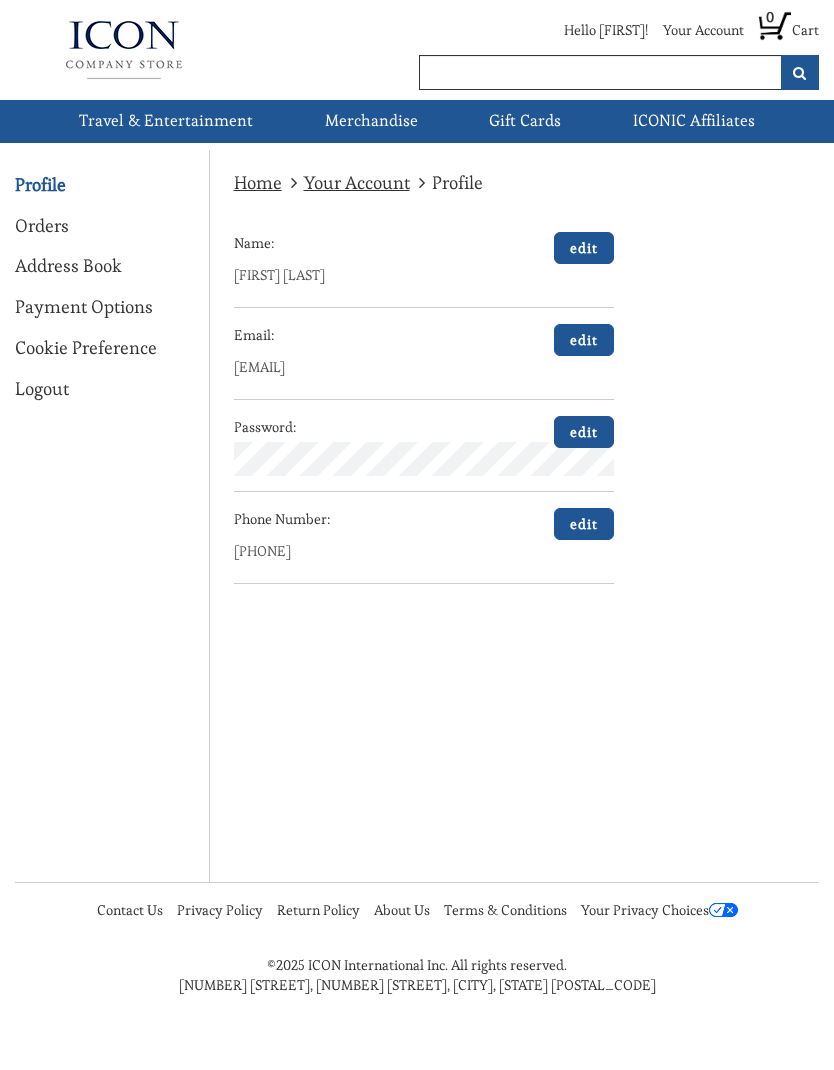 scroll, scrollTop: 0, scrollLeft: 0, axis: both 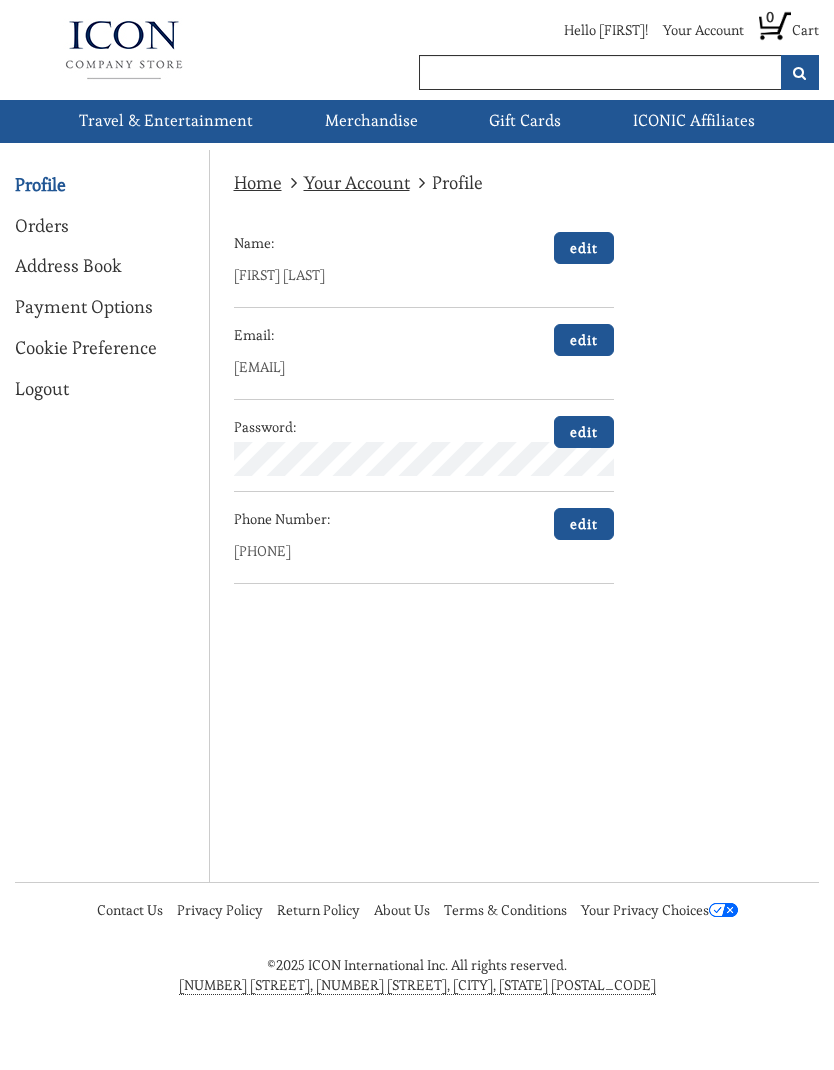 click on "edit" at bounding box center [584, 432] 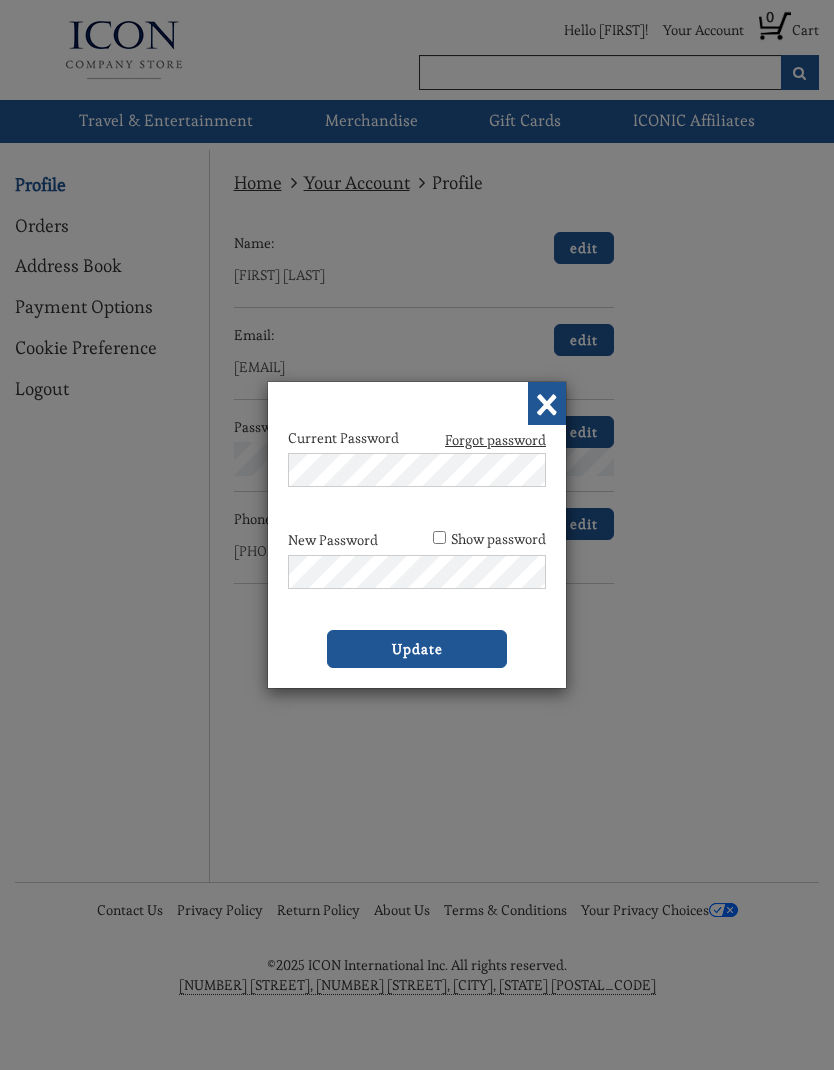 click on "Forgot password" at bounding box center [495, 440] 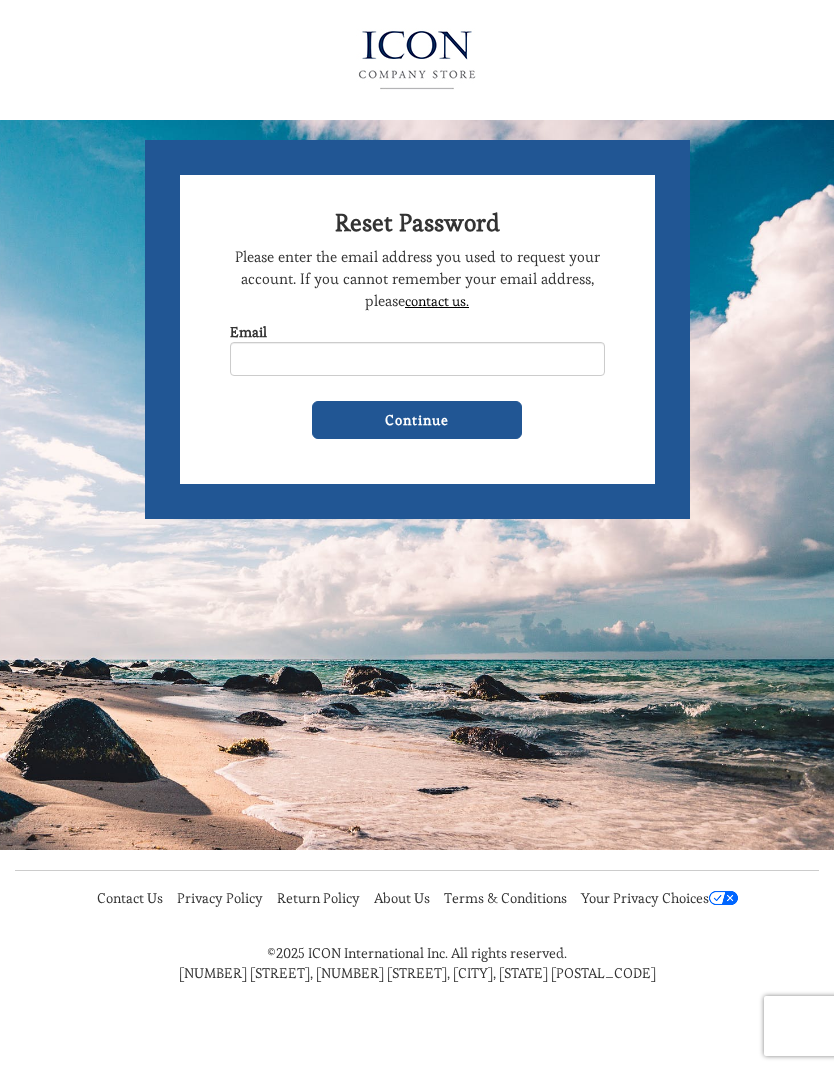 scroll, scrollTop: 0, scrollLeft: 0, axis: both 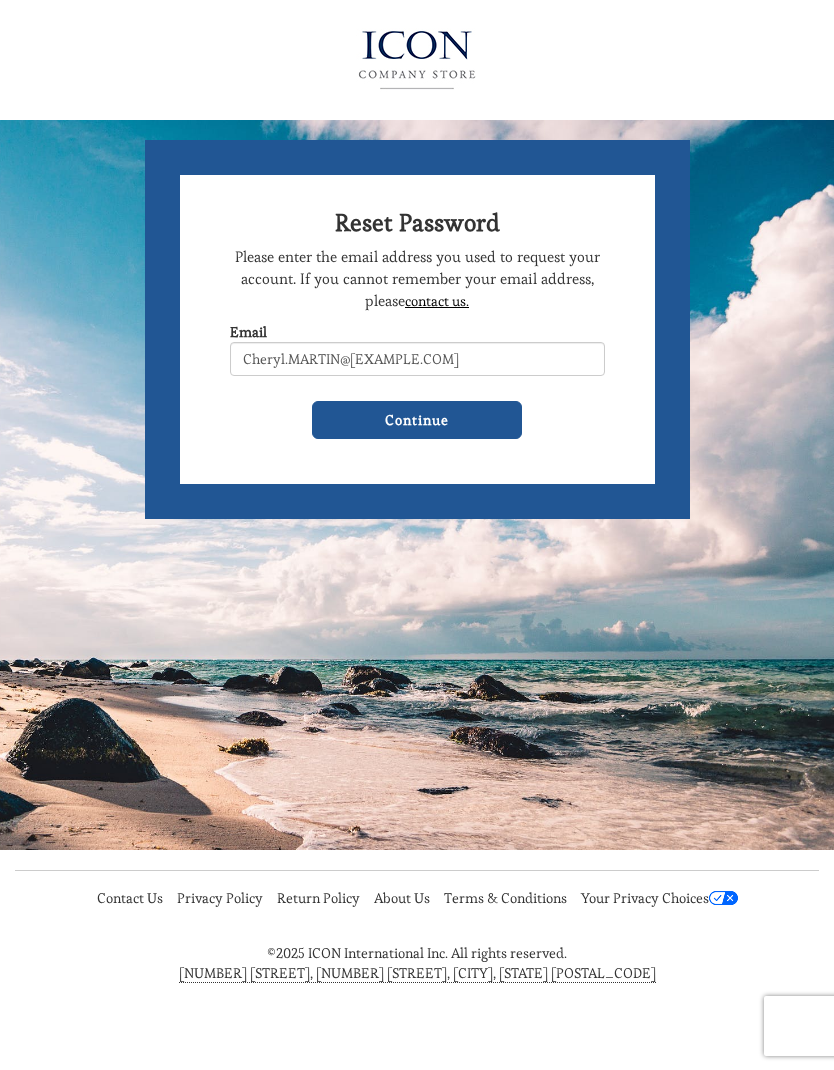 type on "Cheryl.martin@omnicommediagroup.com" 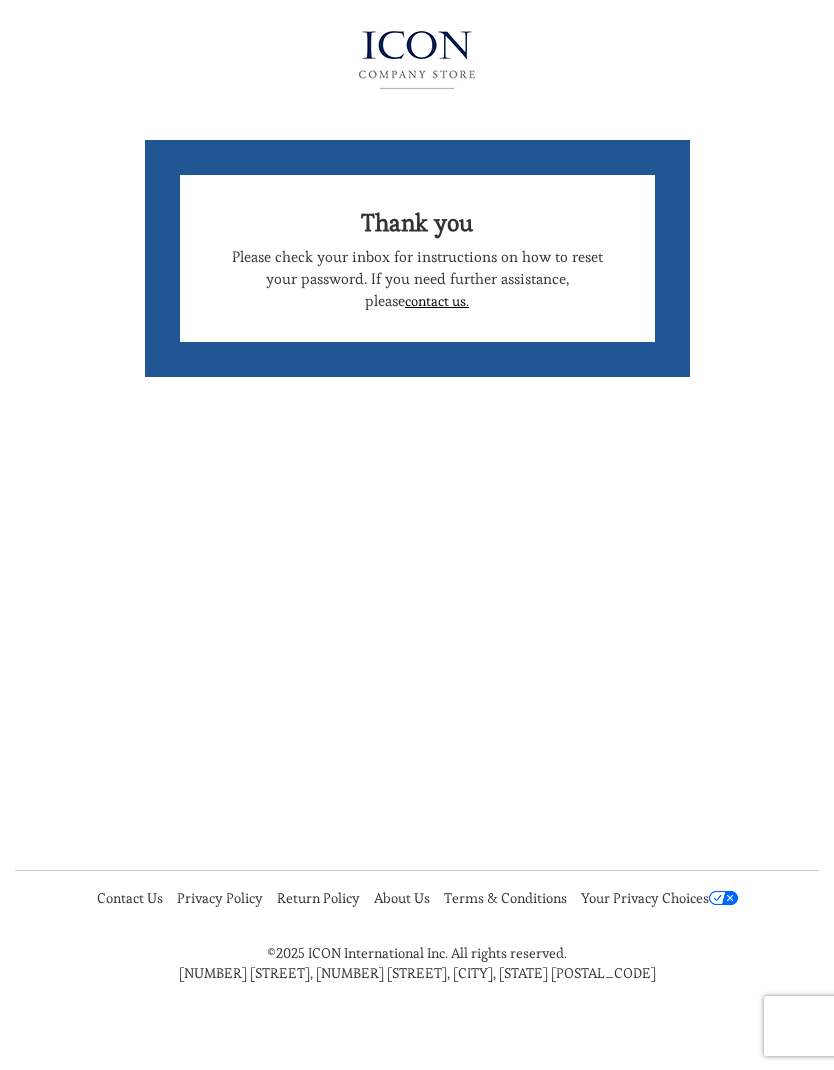 scroll, scrollTop: 0, scrollLeft: 0, axis: both 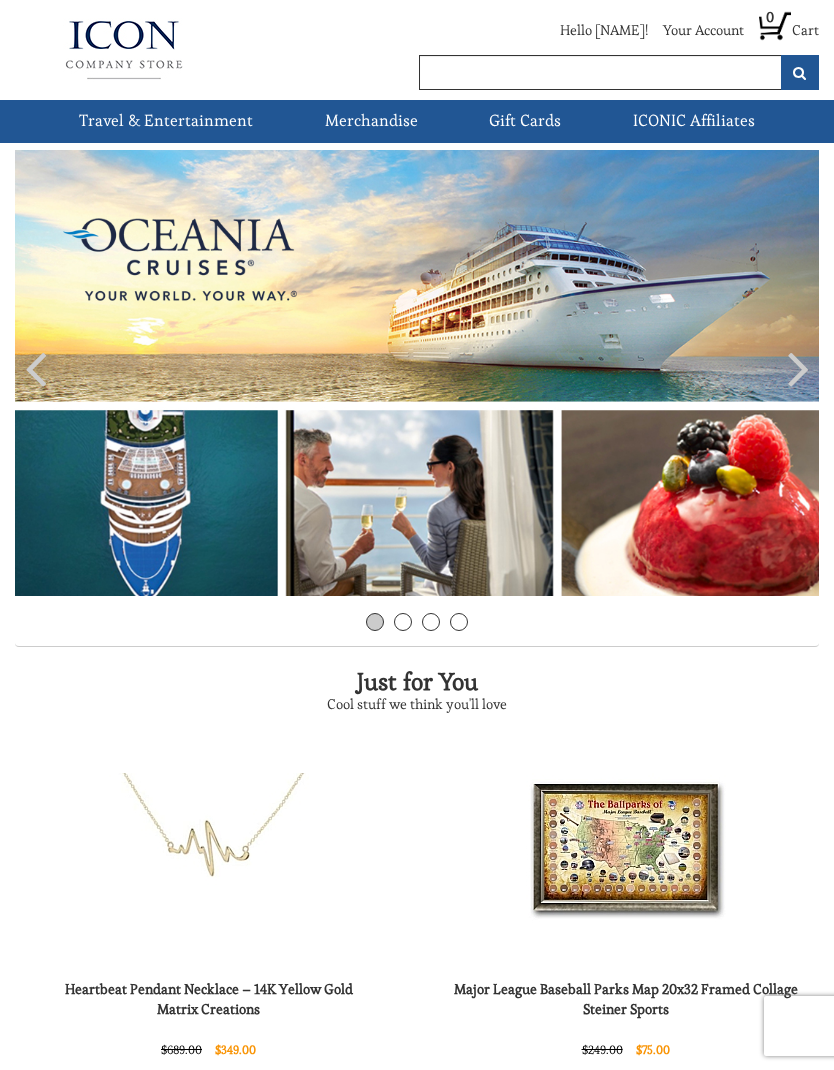 click on "Cruises" at bounding box center [0, 0] 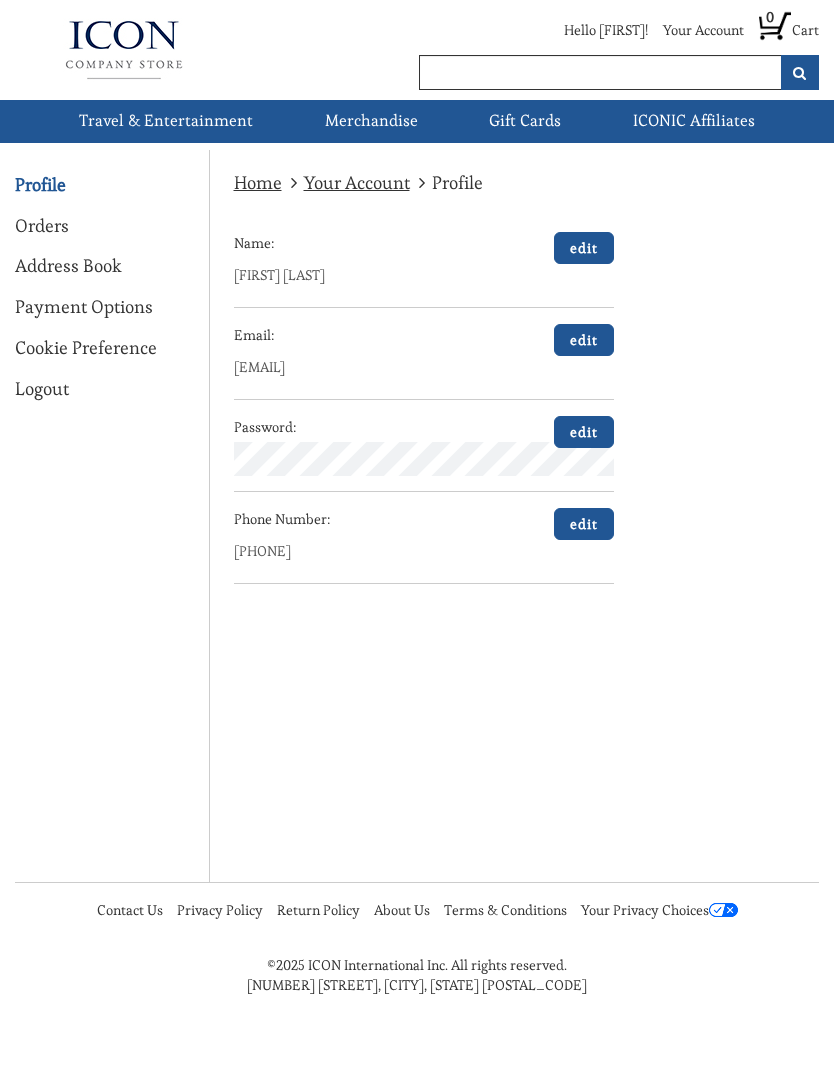 scroll, scrollTop: 0, scrollLeft: 0, axis: both 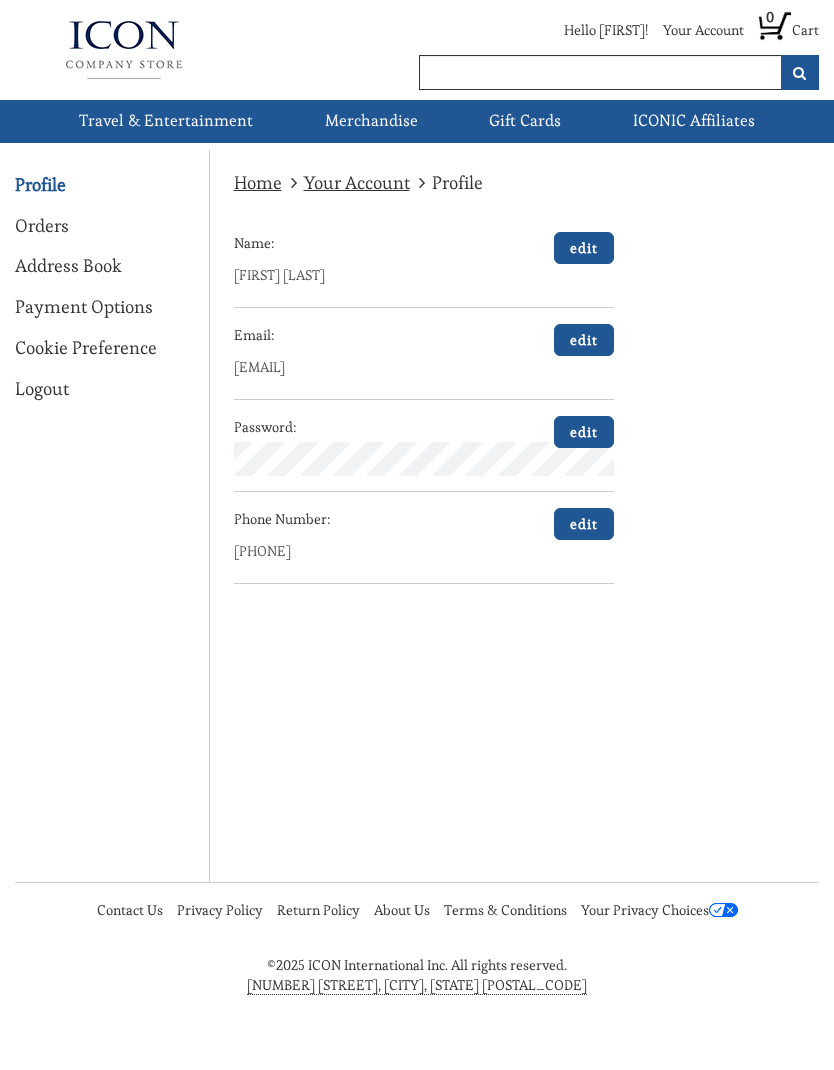 click on "Orders" at bounding box center [42, 226] 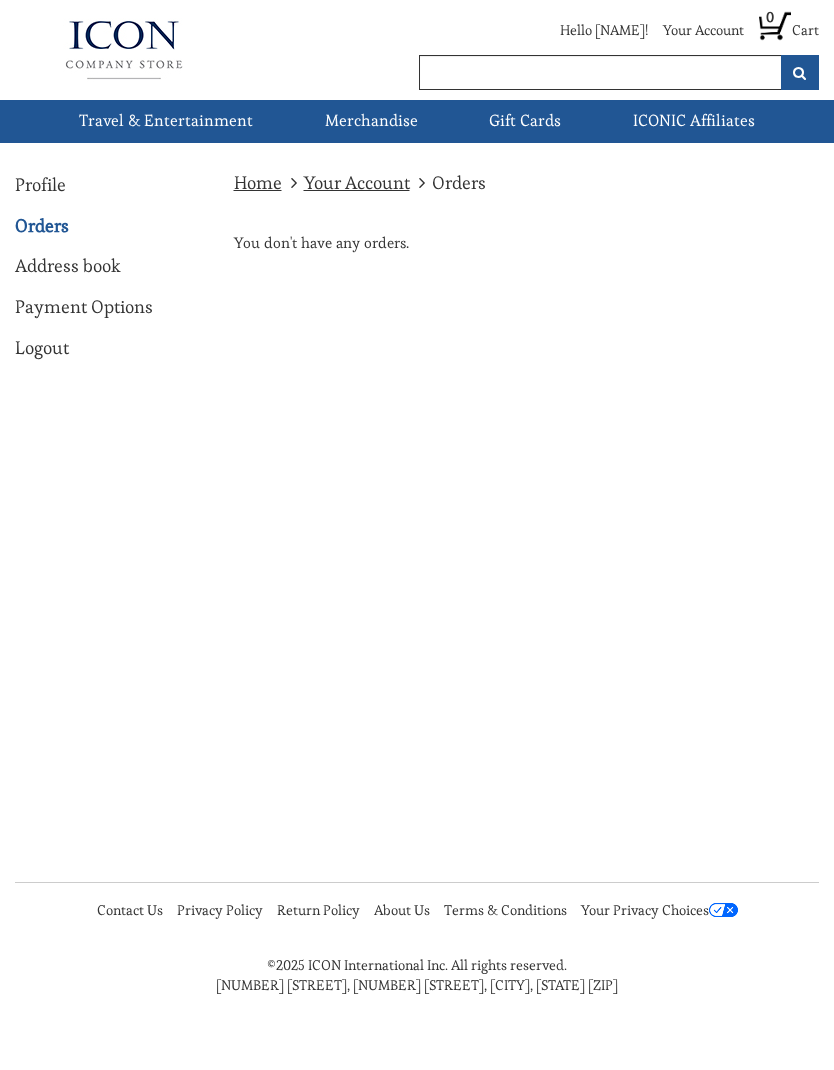 scroll, scrollTop: 0, scrollLeft: 0, axis: both 